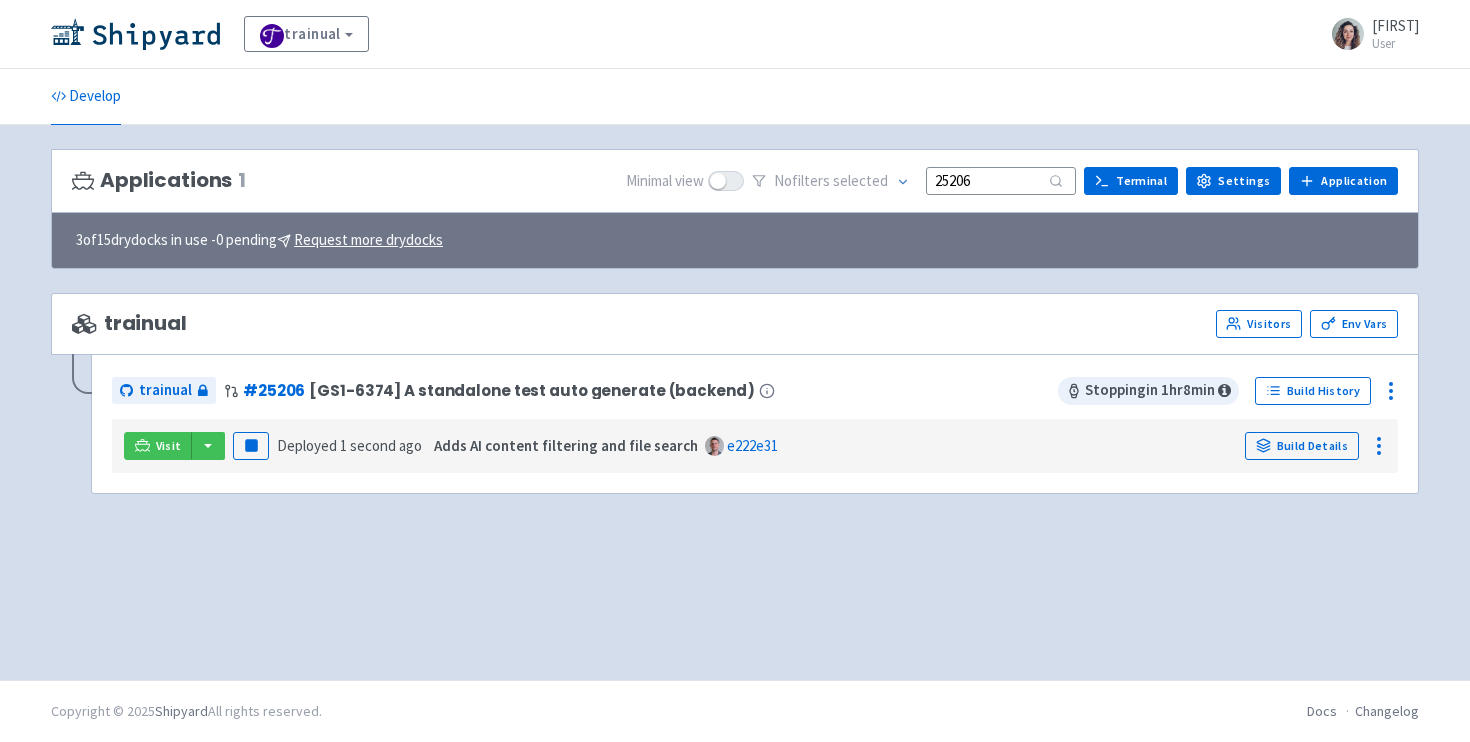 scroll, scrollTop: 0, scrollLeft: 0, axis: both 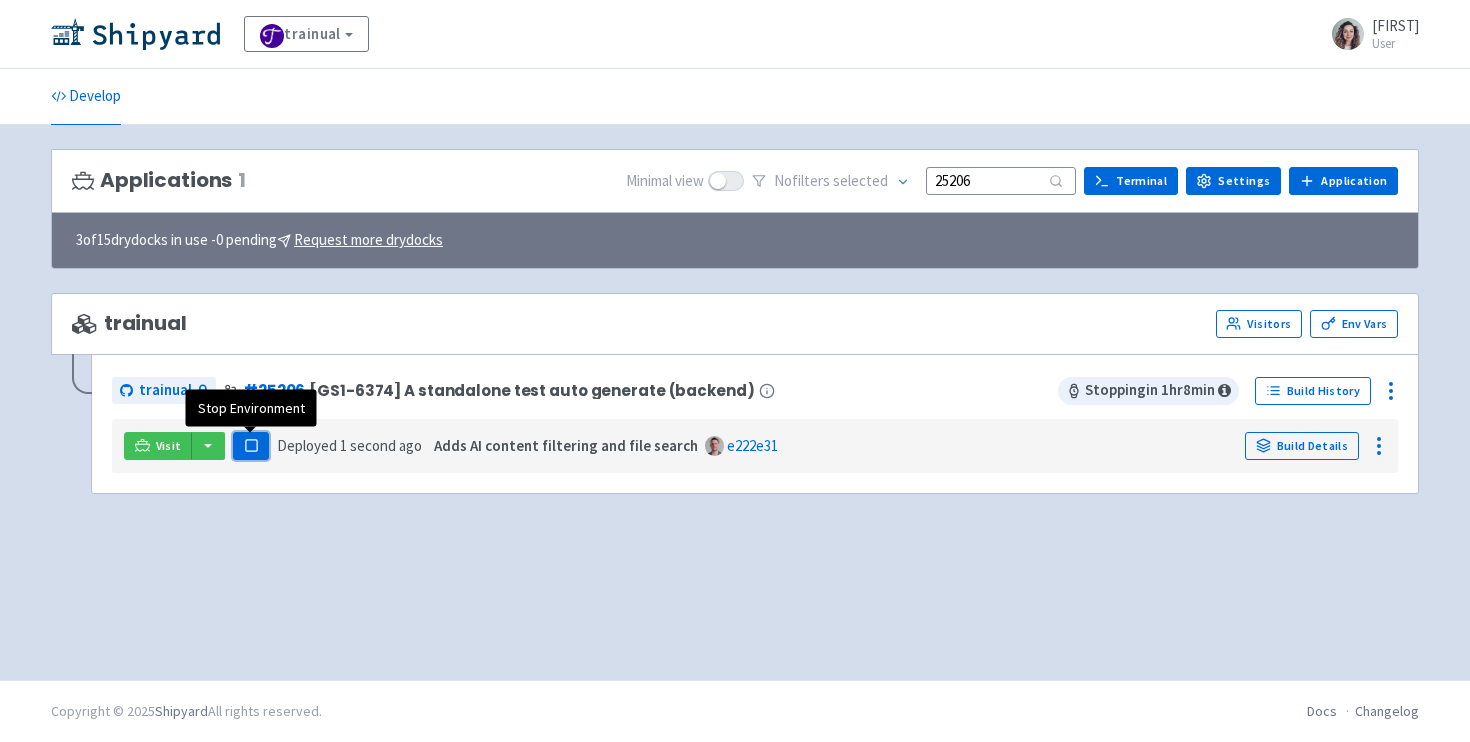 click on "Pause" at bounding box center (251, 446) 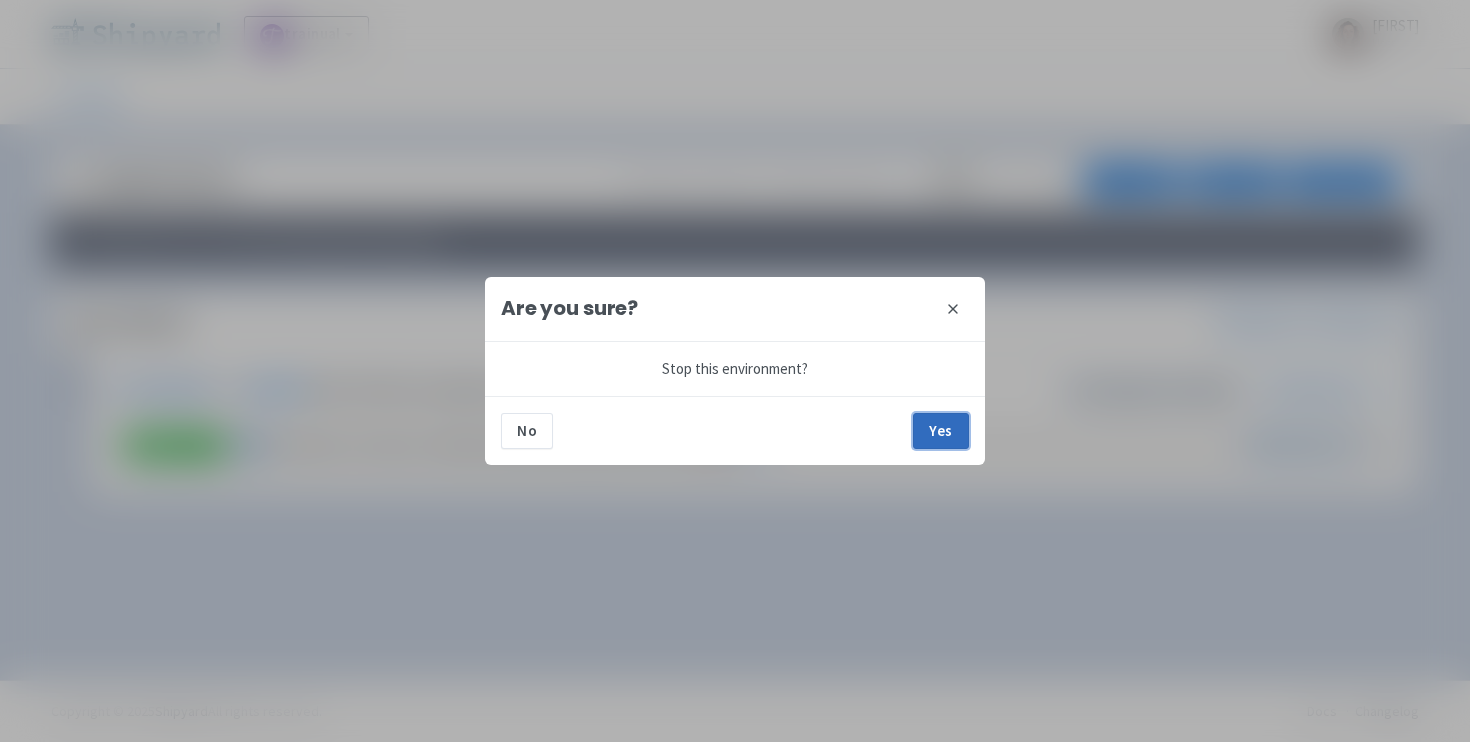 click on "Yes" at bounding box center [941, 431] 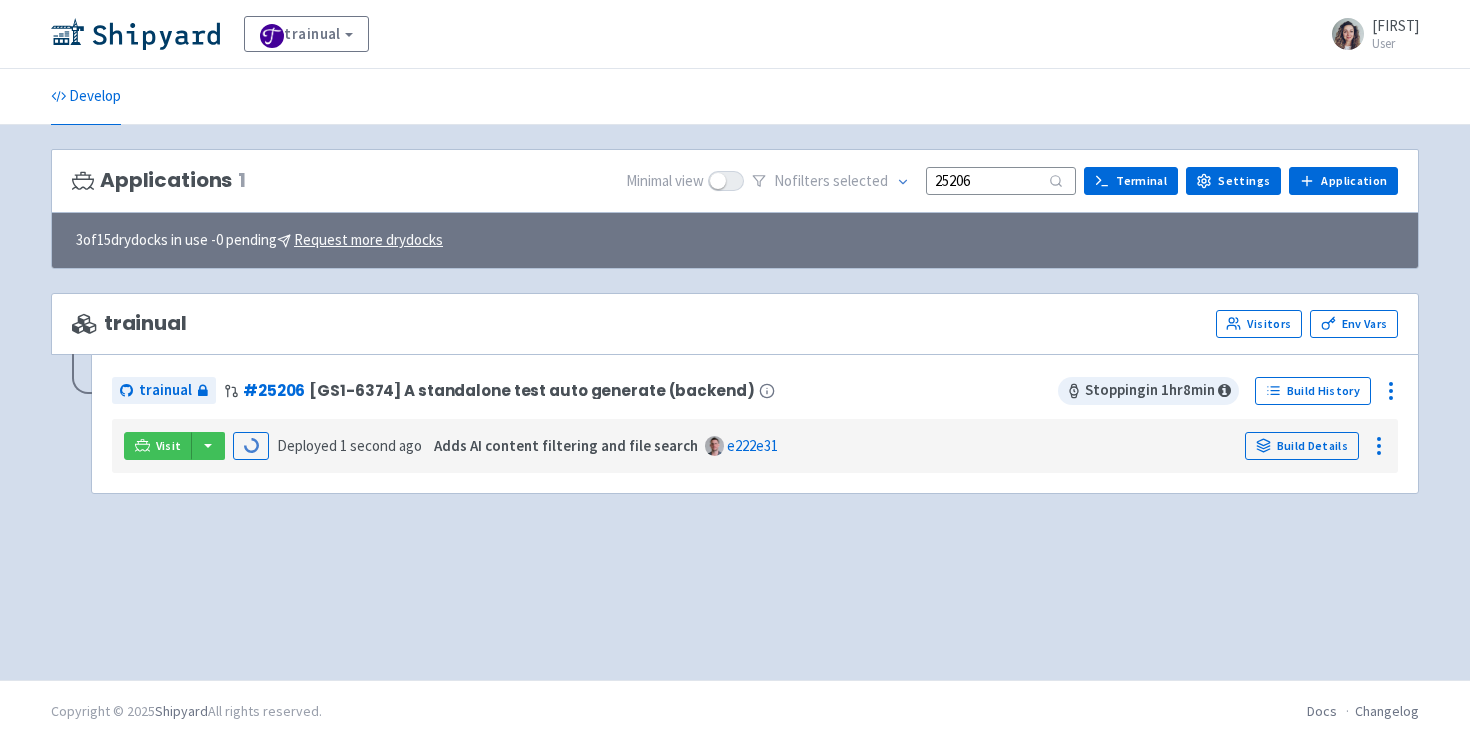 click on "25206" at bounding box center [1001, 180] 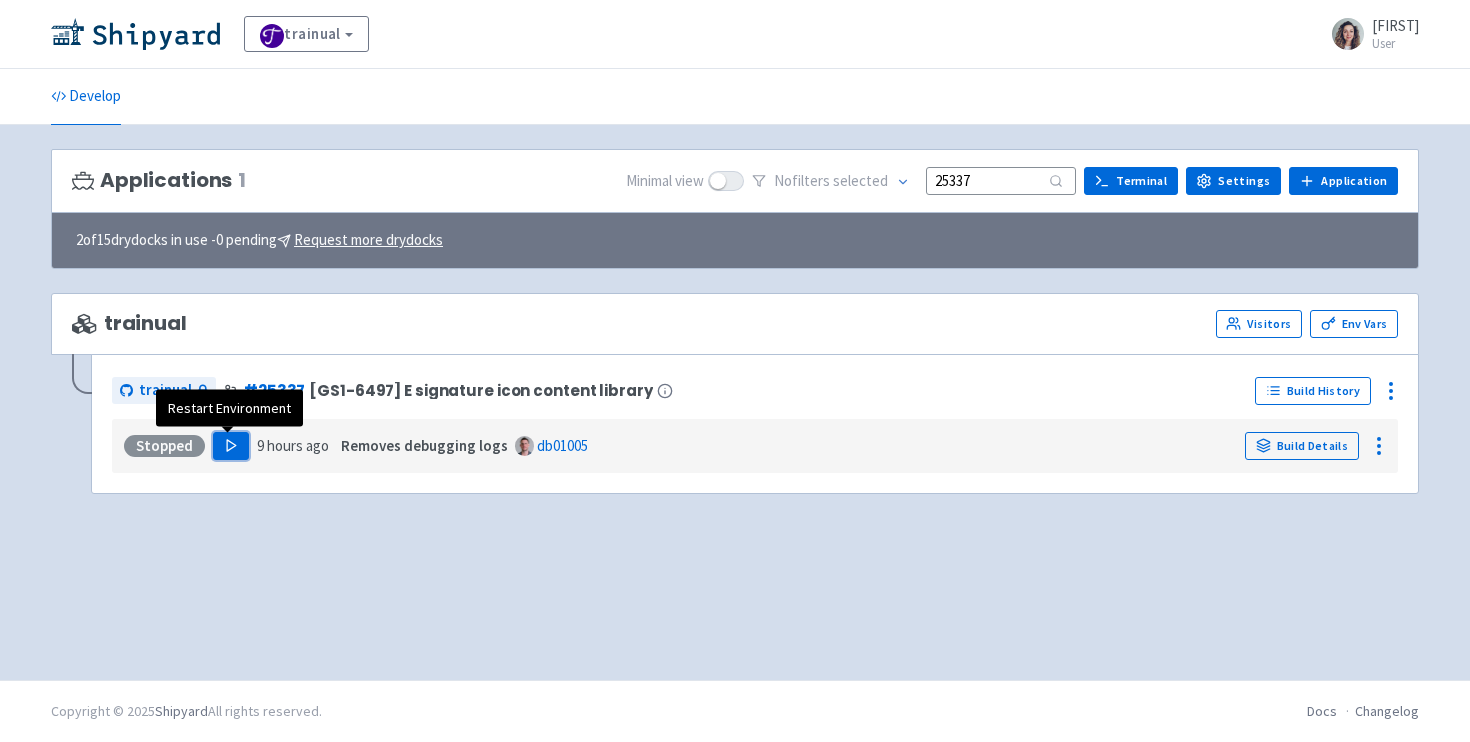 click on "Play" at bounding box center (231, 446) 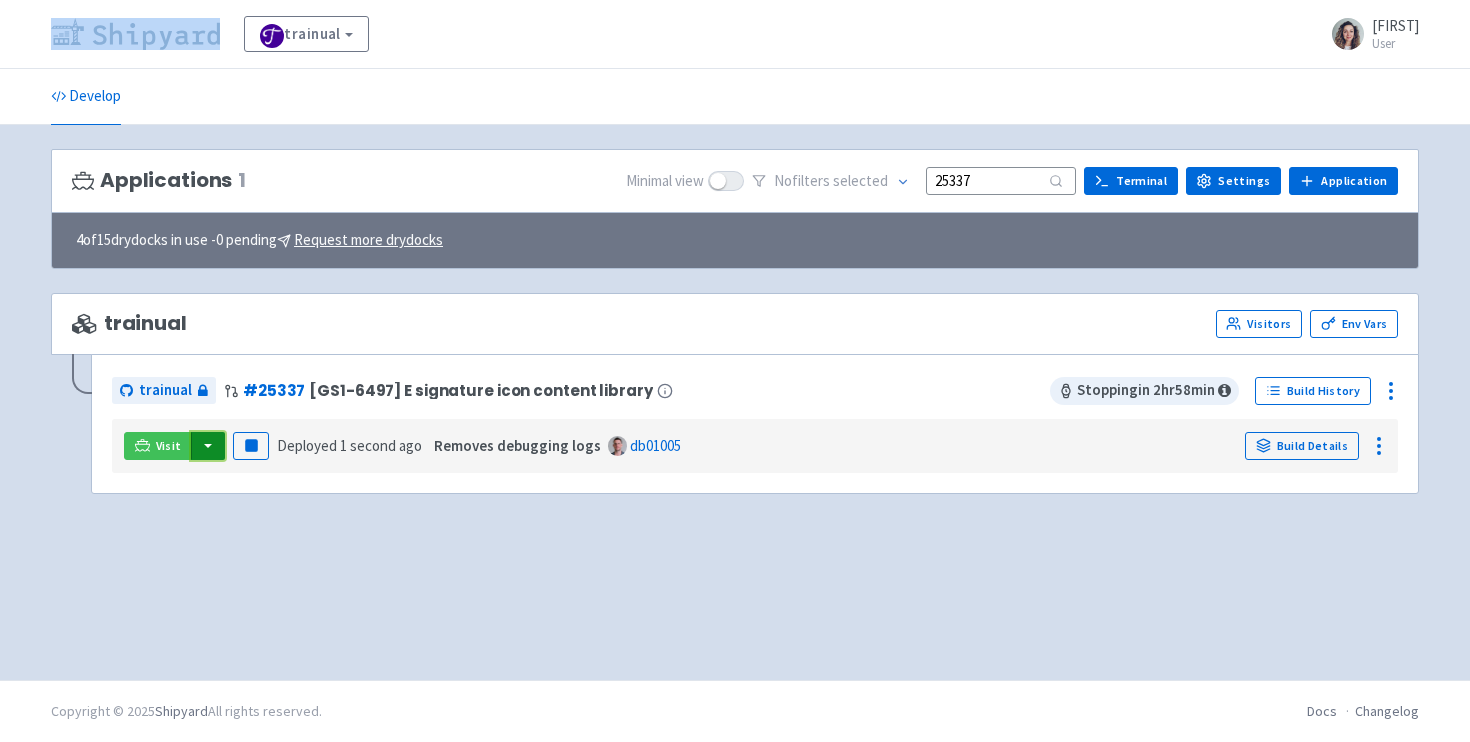 click at bounding box center [208, 446] 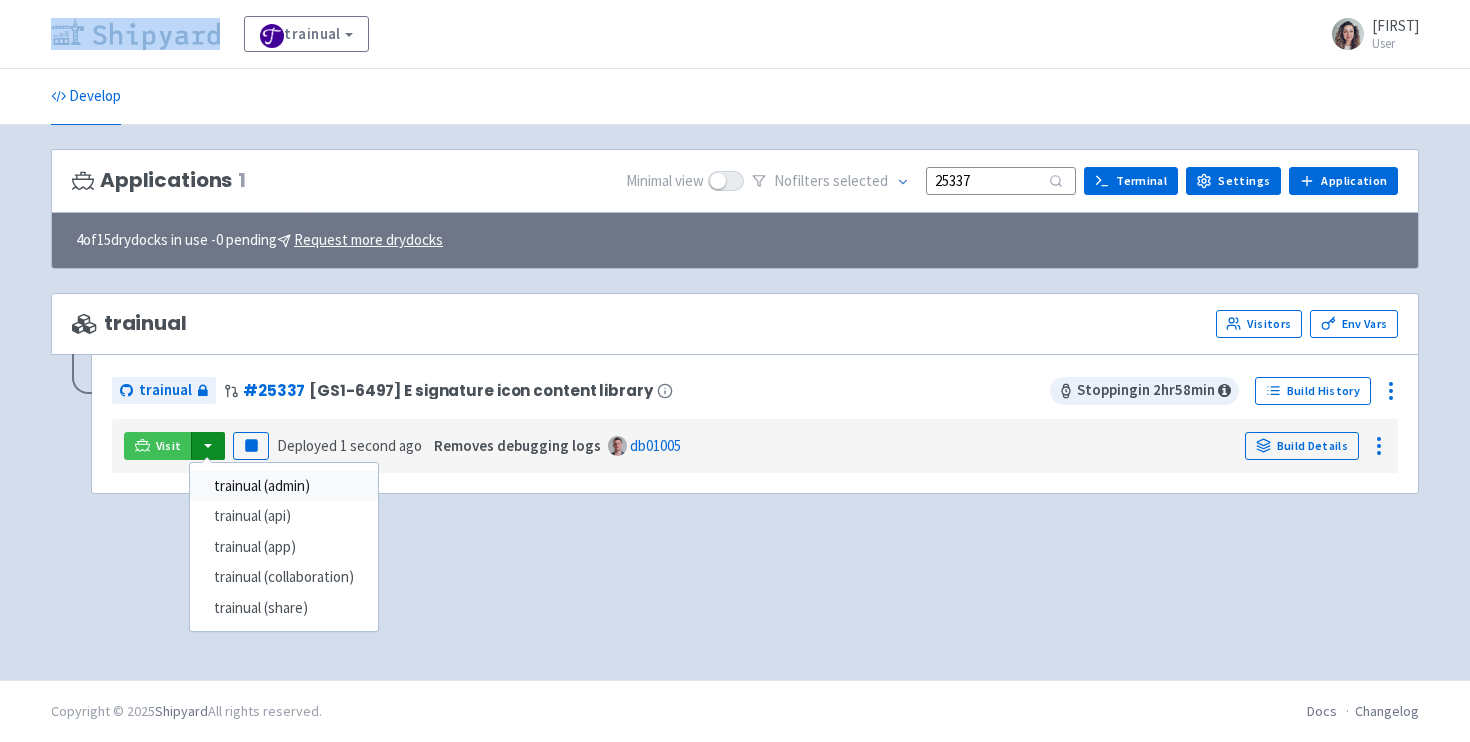 click on "trainual (admin)" at bounding box center (284, 486) 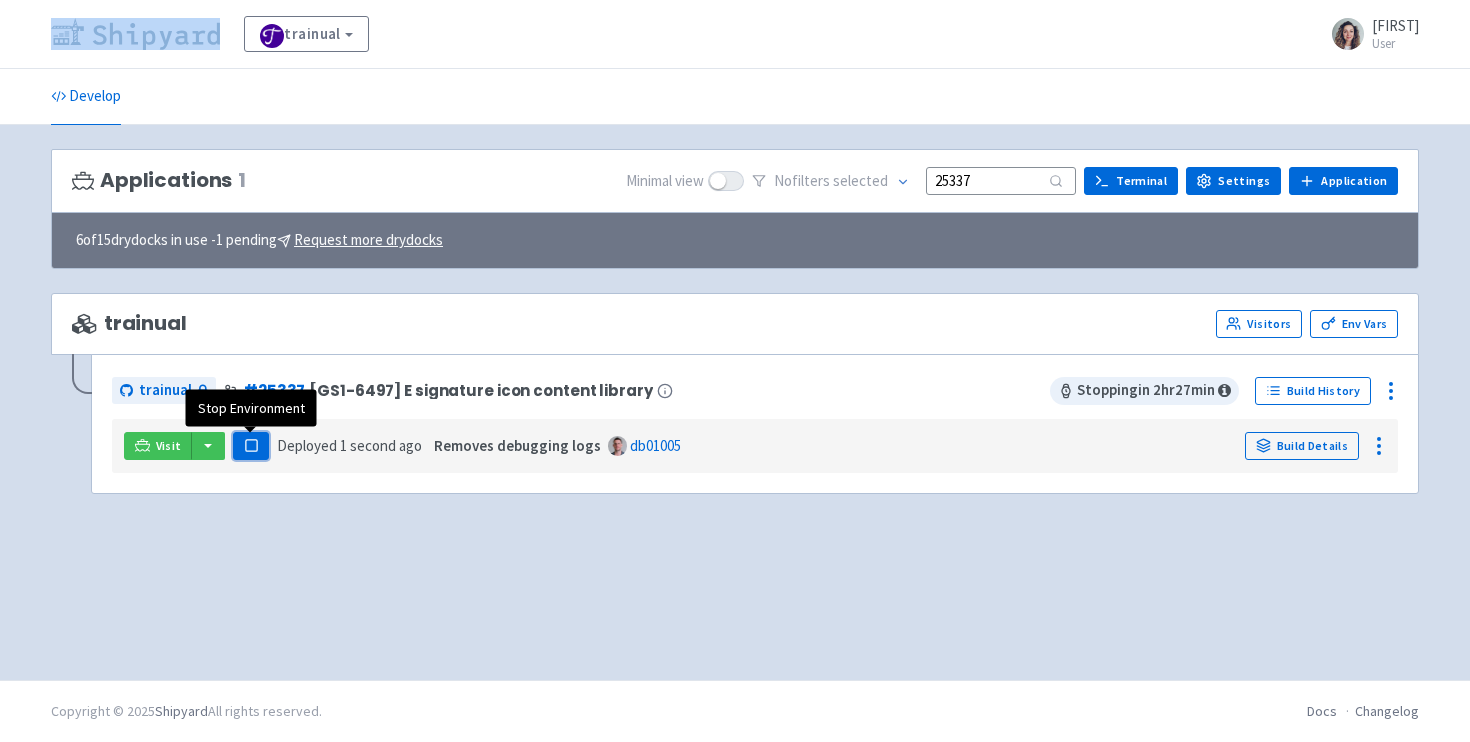 click 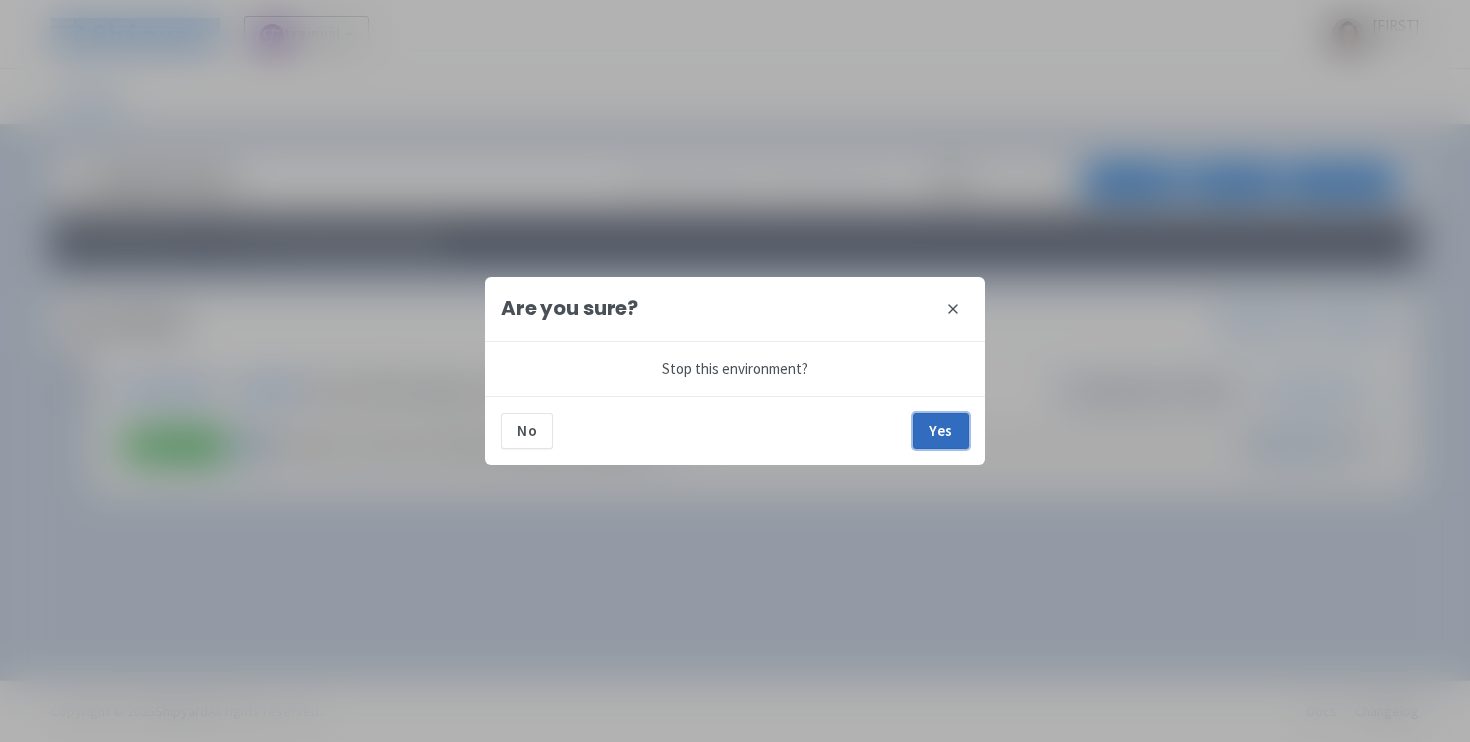 click on "Yes" at bounding box center [941, 431] 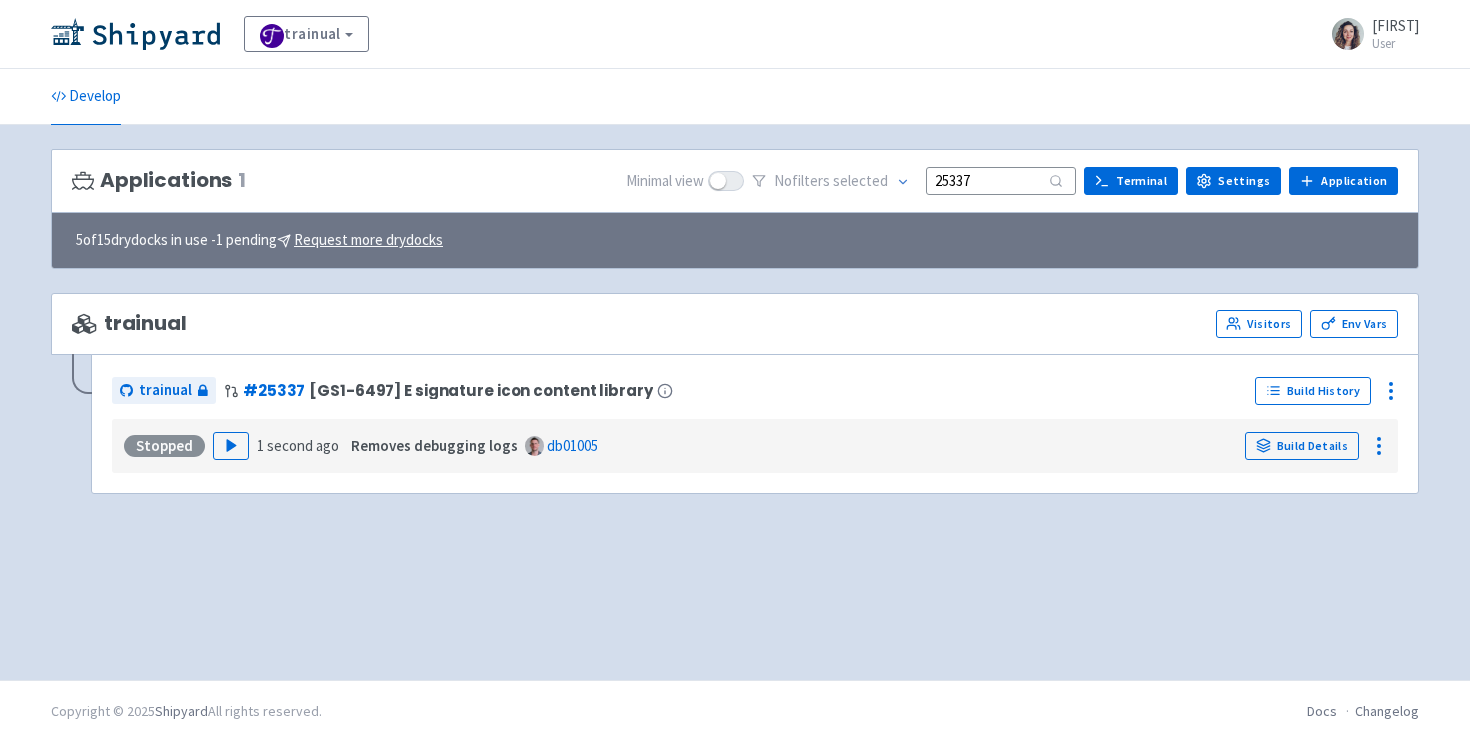 click on "25337" at bounding box center (1001, 180) 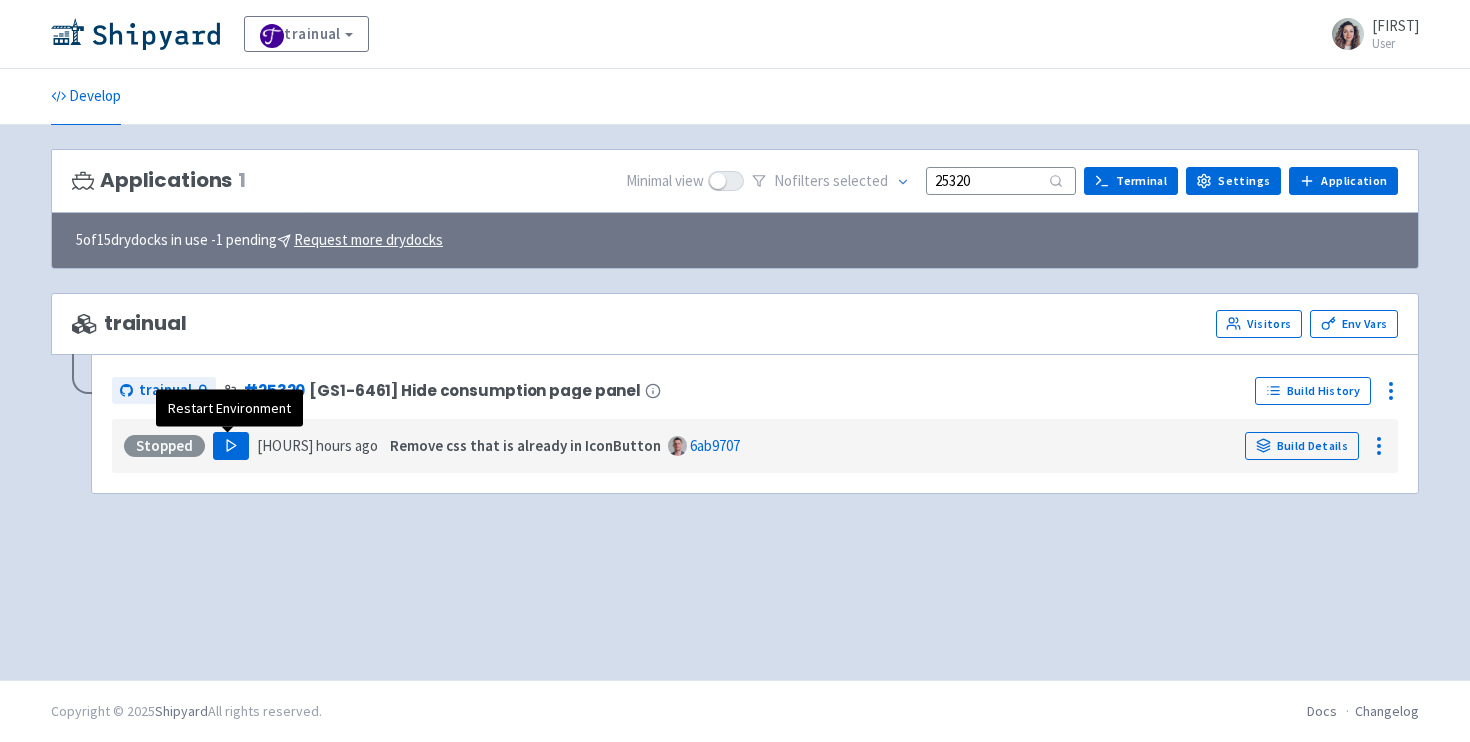 type on "25320" 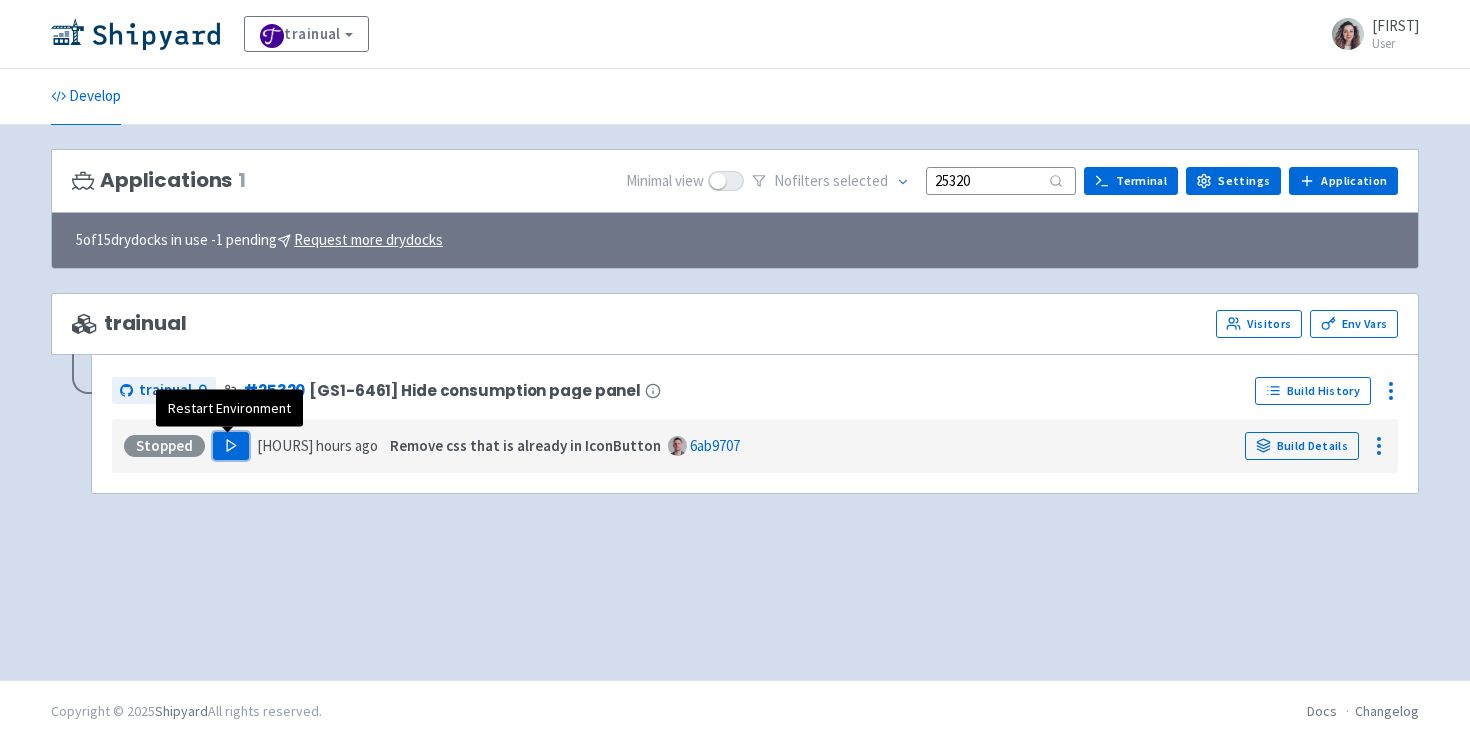 click 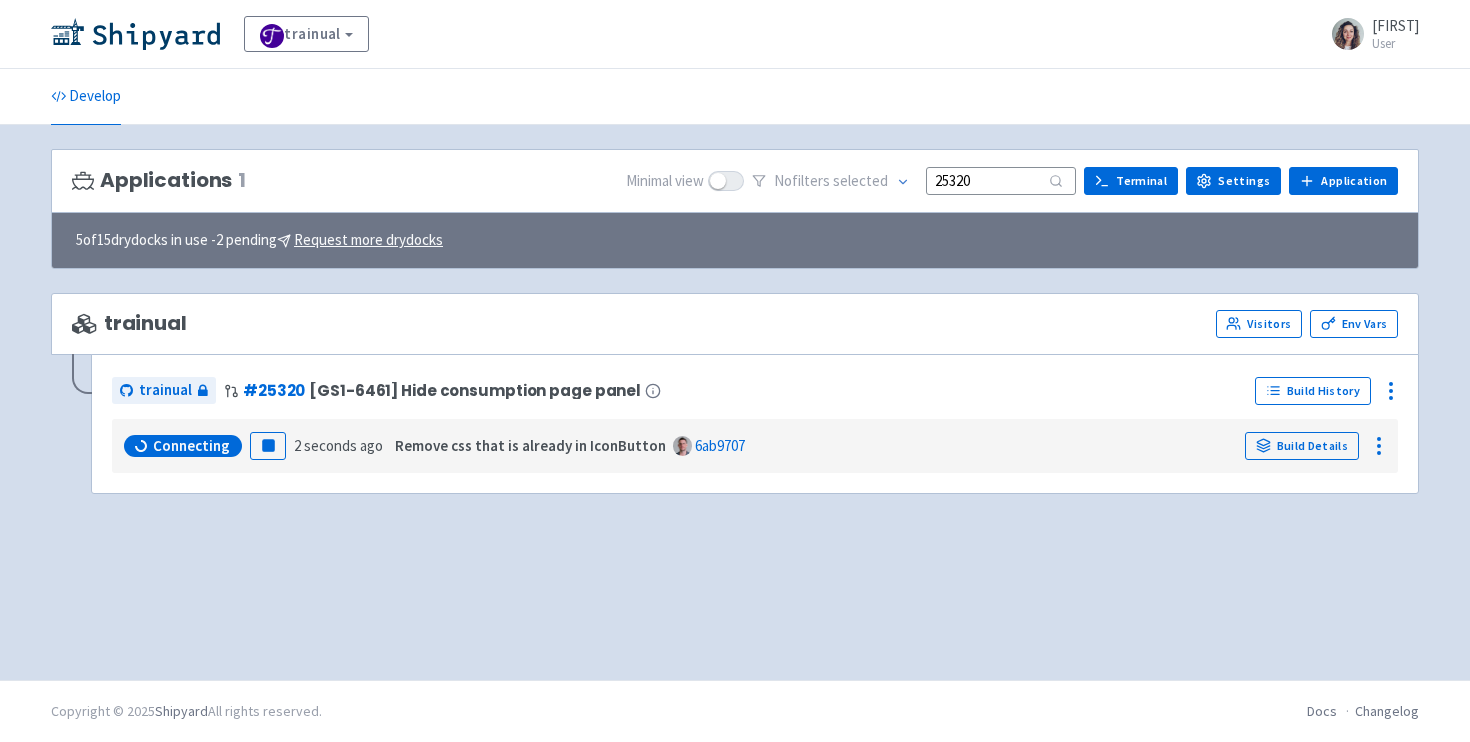 click on "Applications   1 Minimal view No  filter s   selected 25320 Terminal Settings Application Terminal 5  of  15  drydocks in use -  2   pending      Request more drydocks trainual Visitors Env Vars trainual # 25320 [GS1-6461] Hide consumption page panel Build History Connecting Pause 2 seconds ago Remove css that is already in IconButton     6ab9707 Build Details" at bounding box center (735, 402) 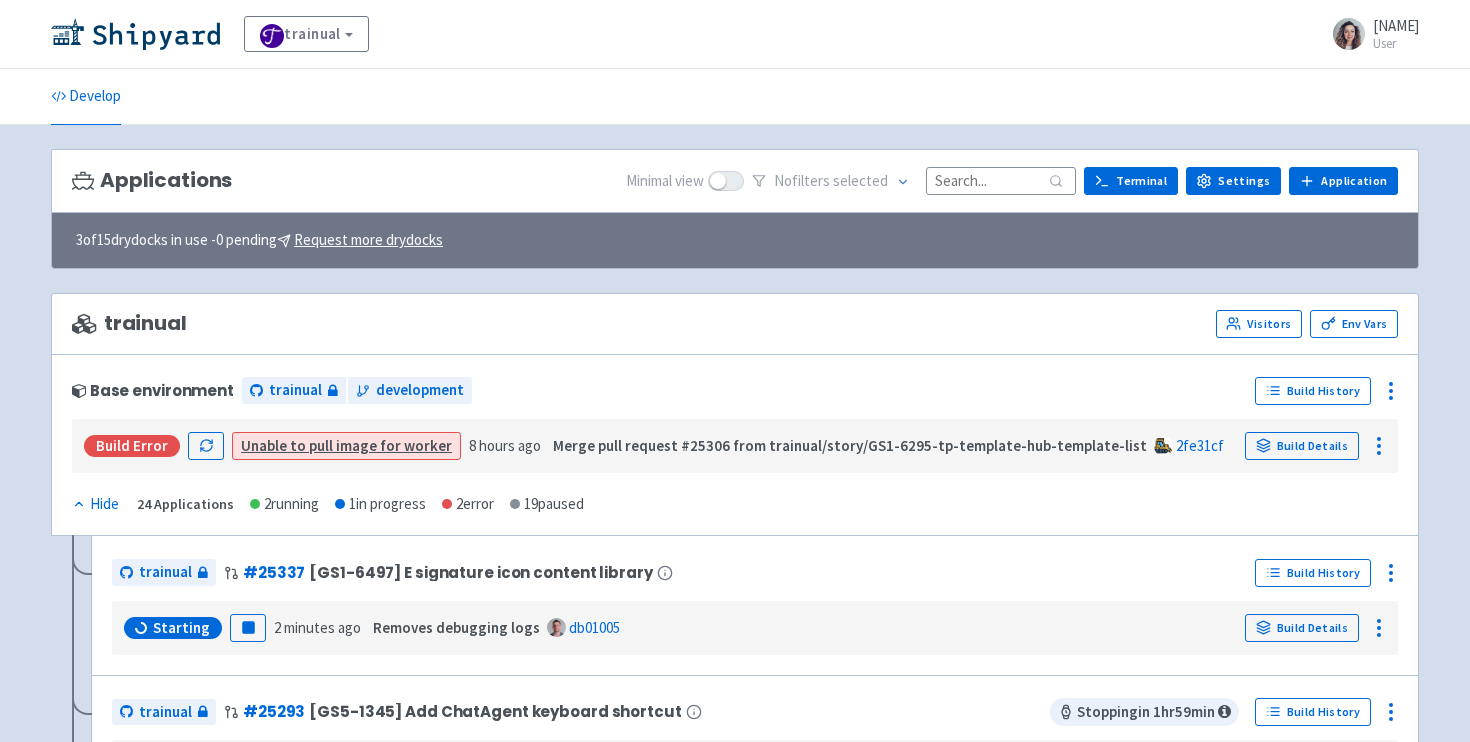 scroll, scrollTop: 0, scrollLeft: 0, axis: both 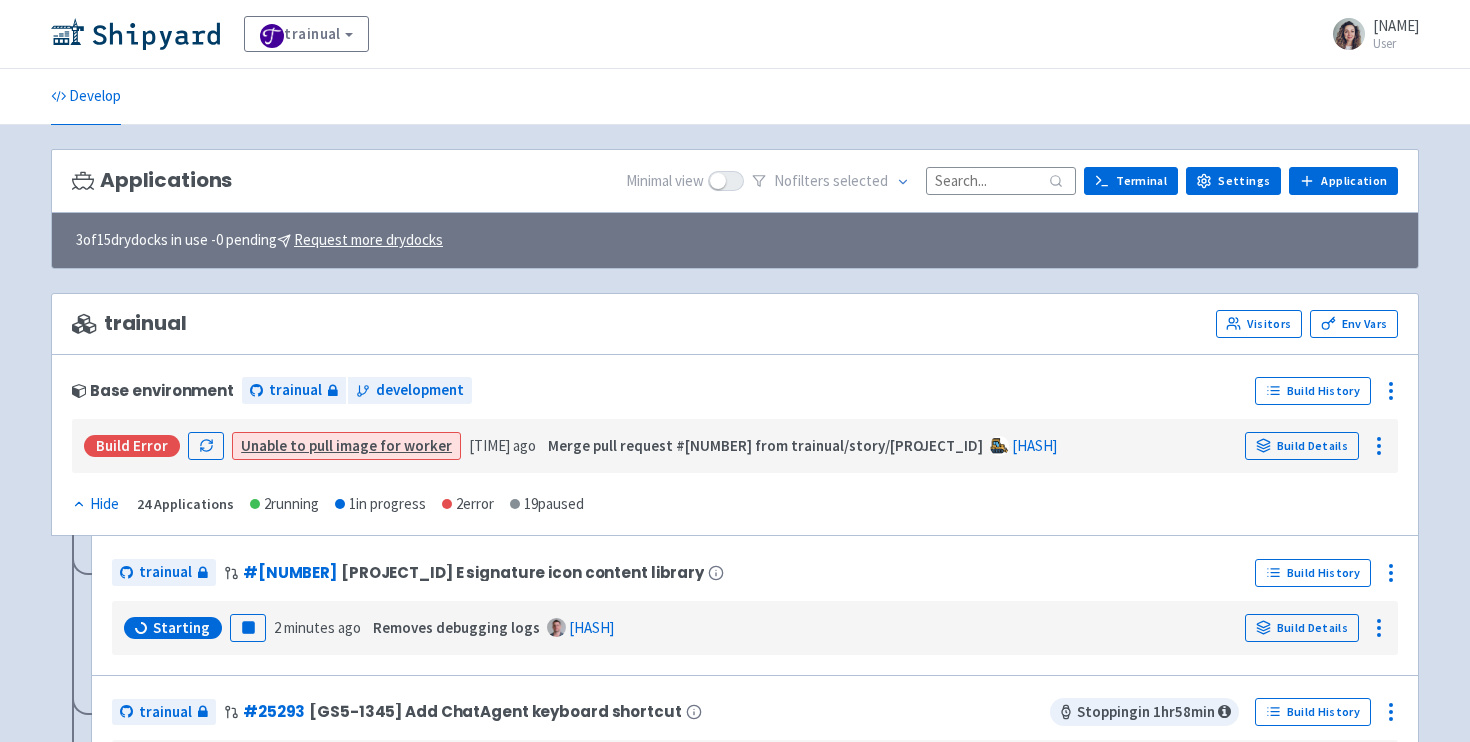 click at bounding box center [1001, 180] 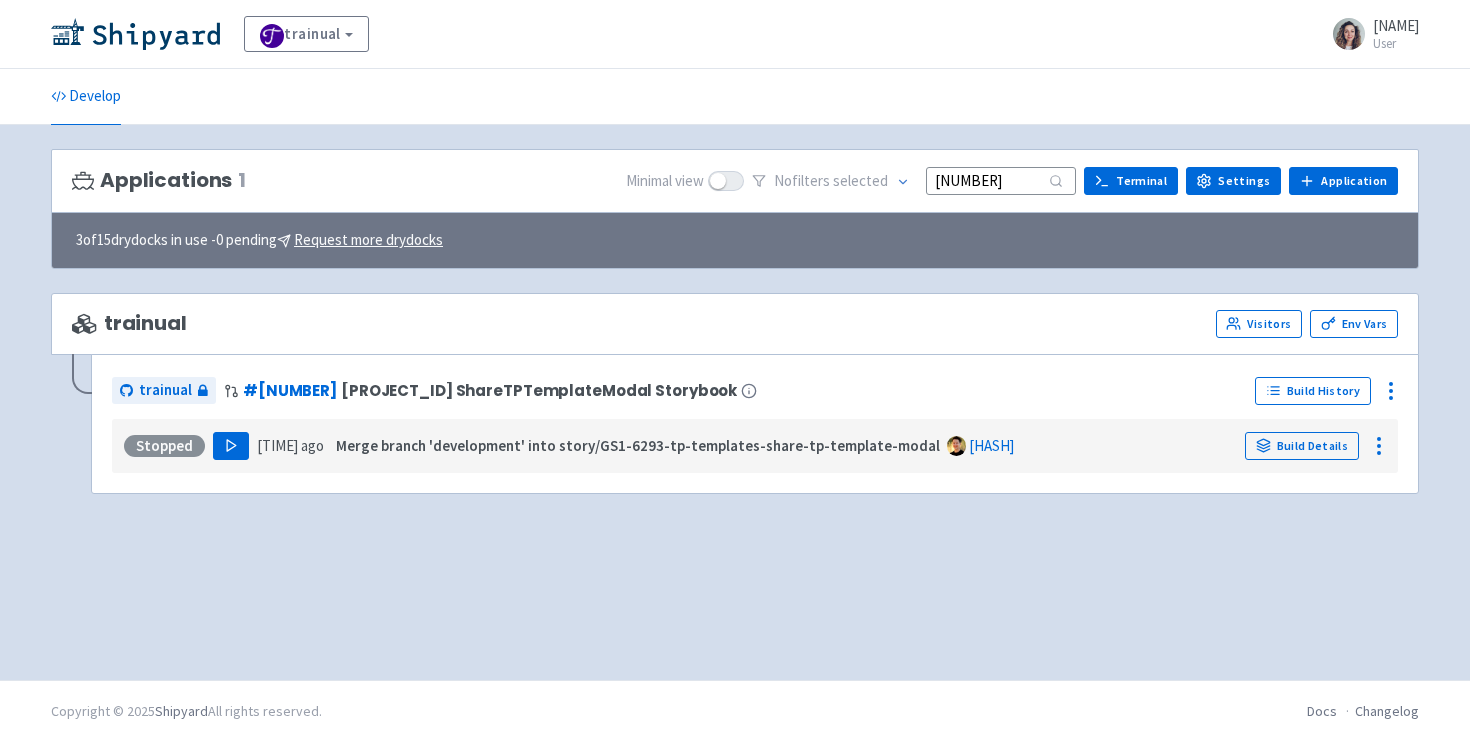 type on "25161" 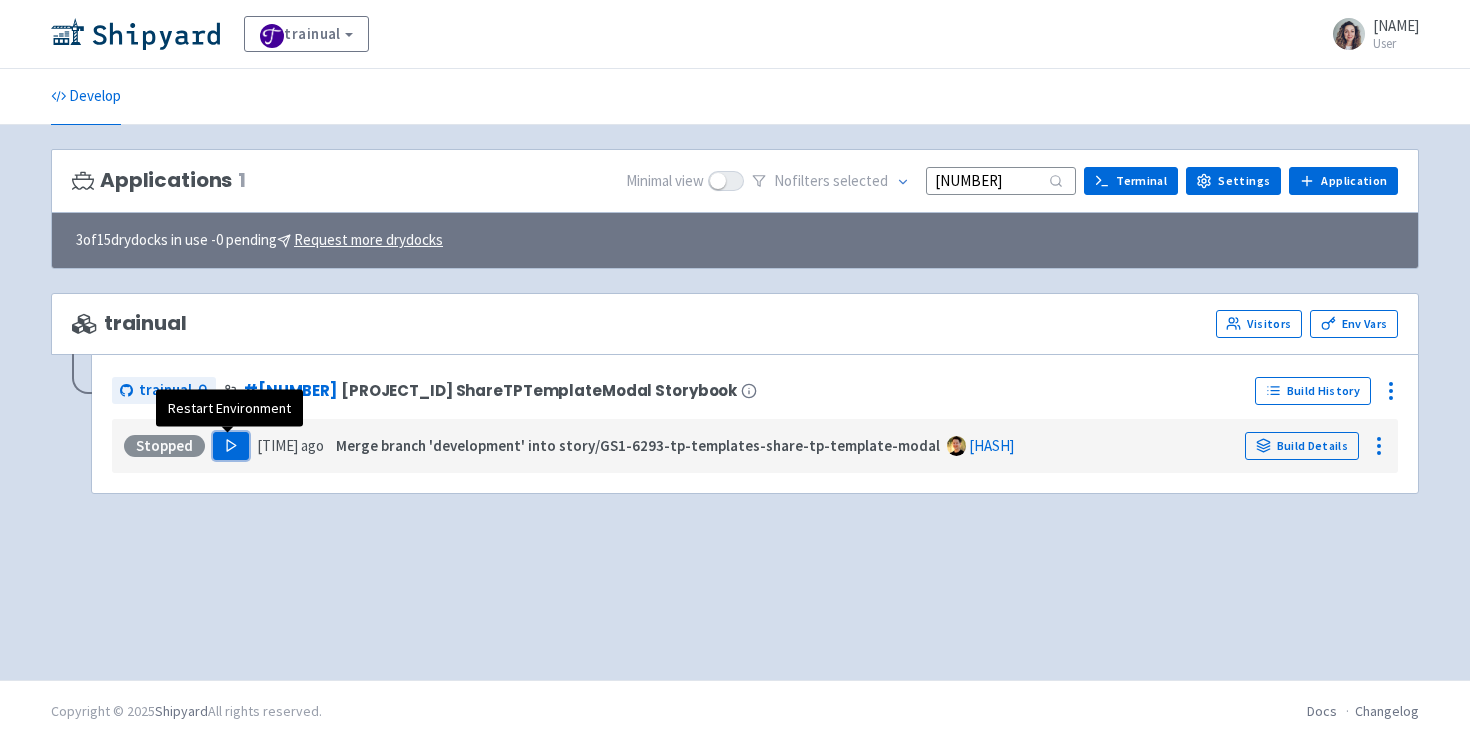 click 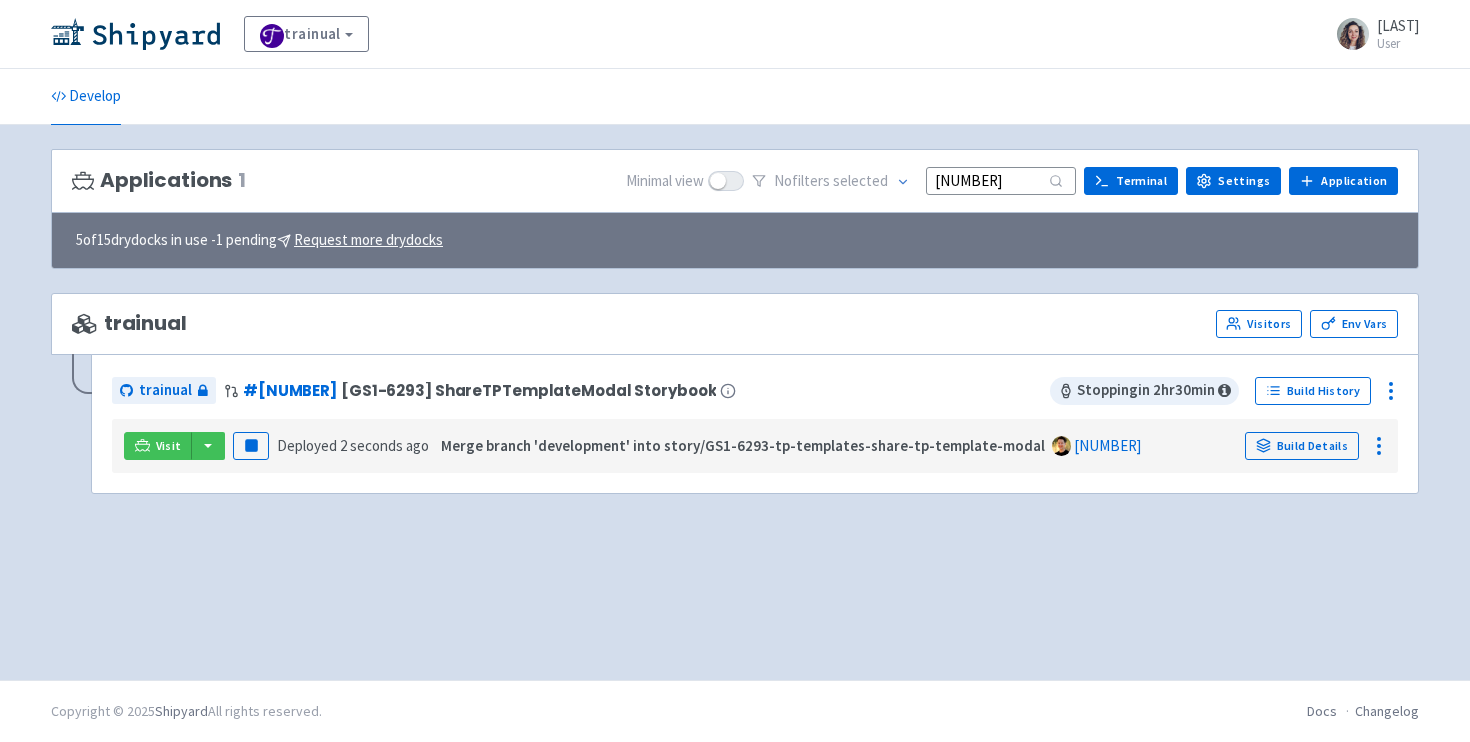 scroll, scrollTop: 0, scrollLeft: 0, axis: both 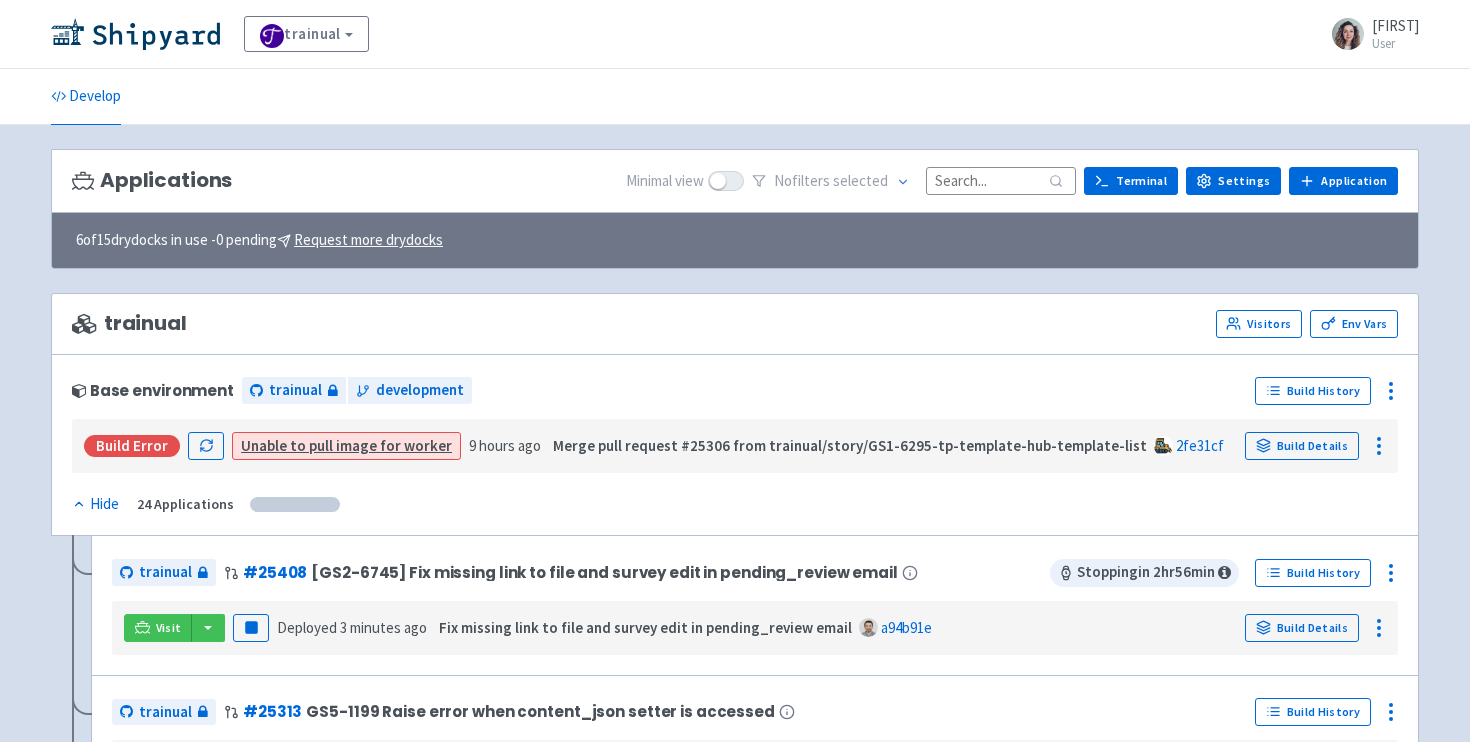 click at bounding box center [1001, 180] 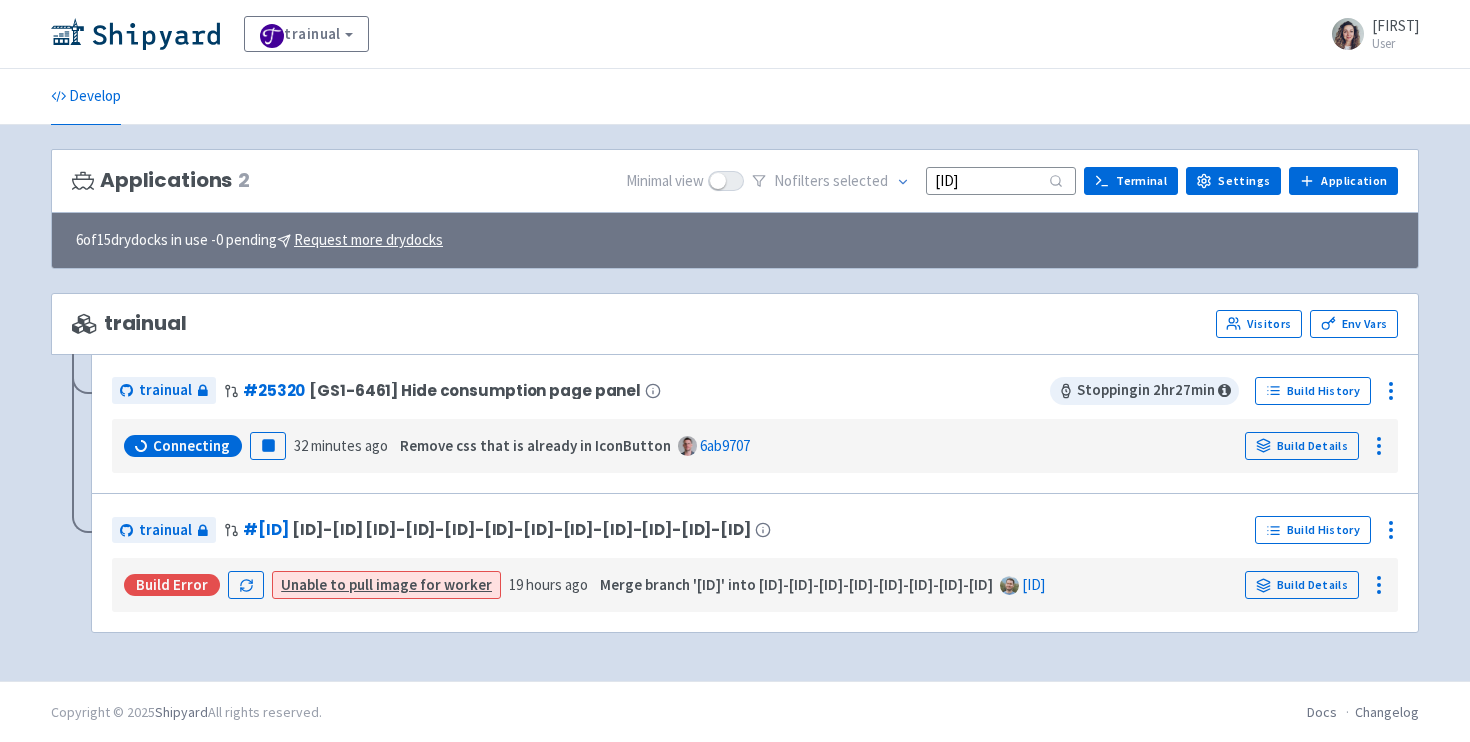 type on "25320" 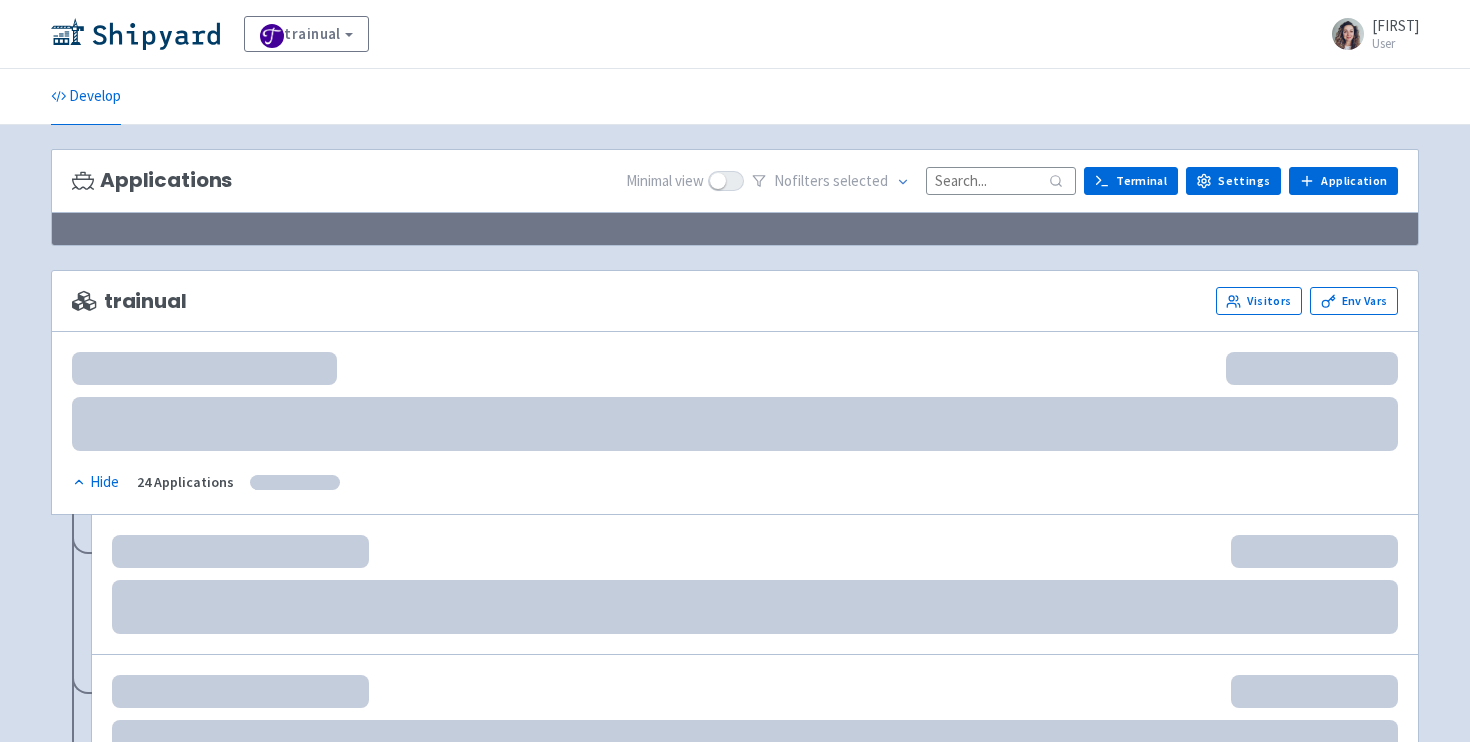 scroll, scrollTop: 0, scrollLeft: 0, axis: both 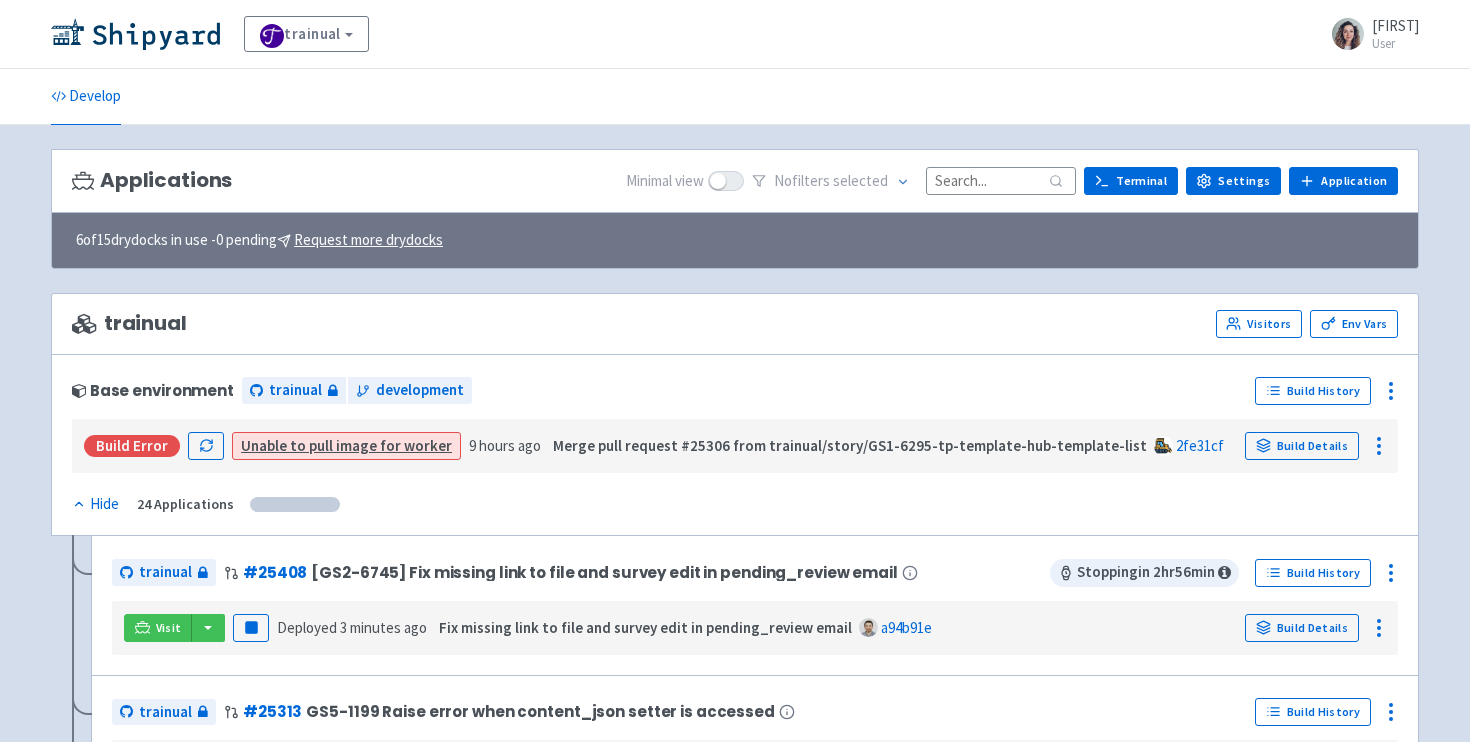 click at bounding box center [1001, 180] 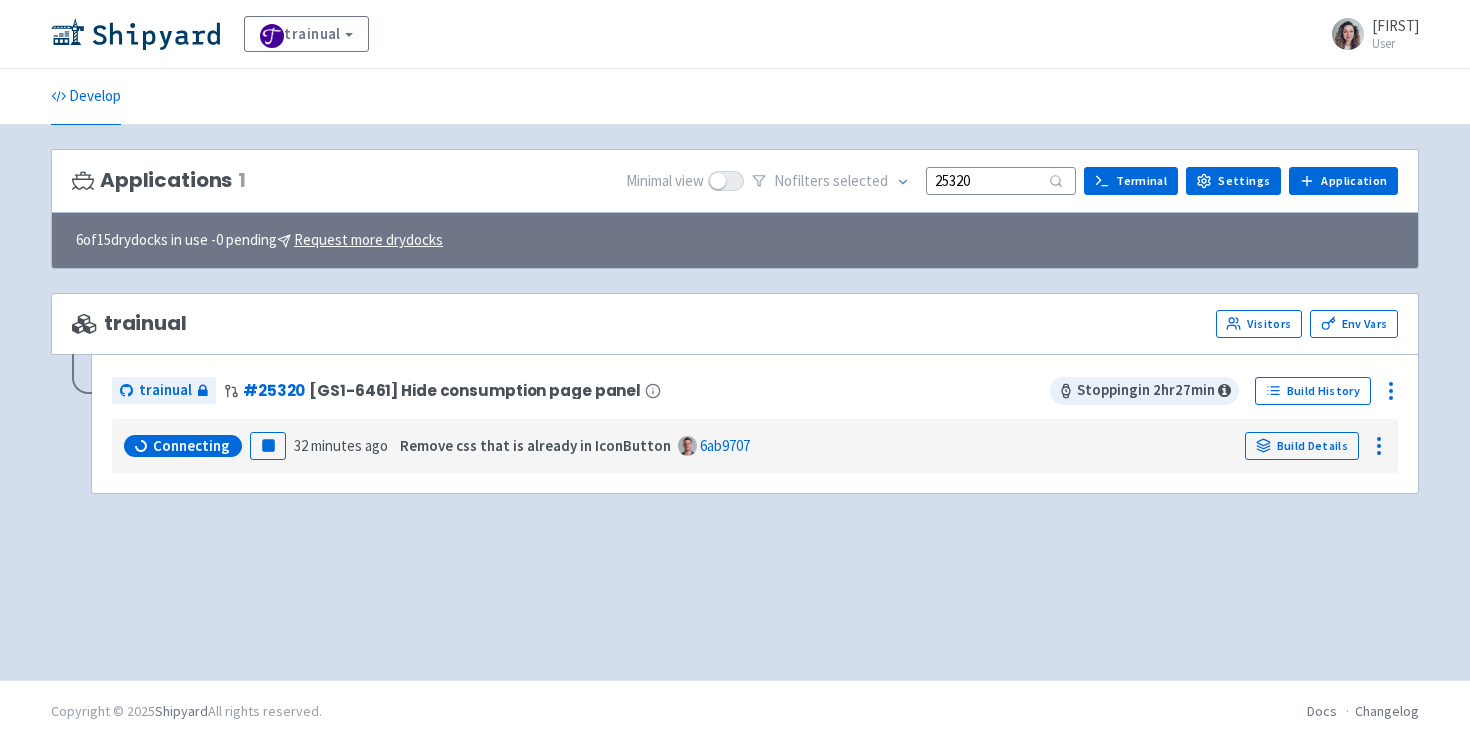 type on "25320" 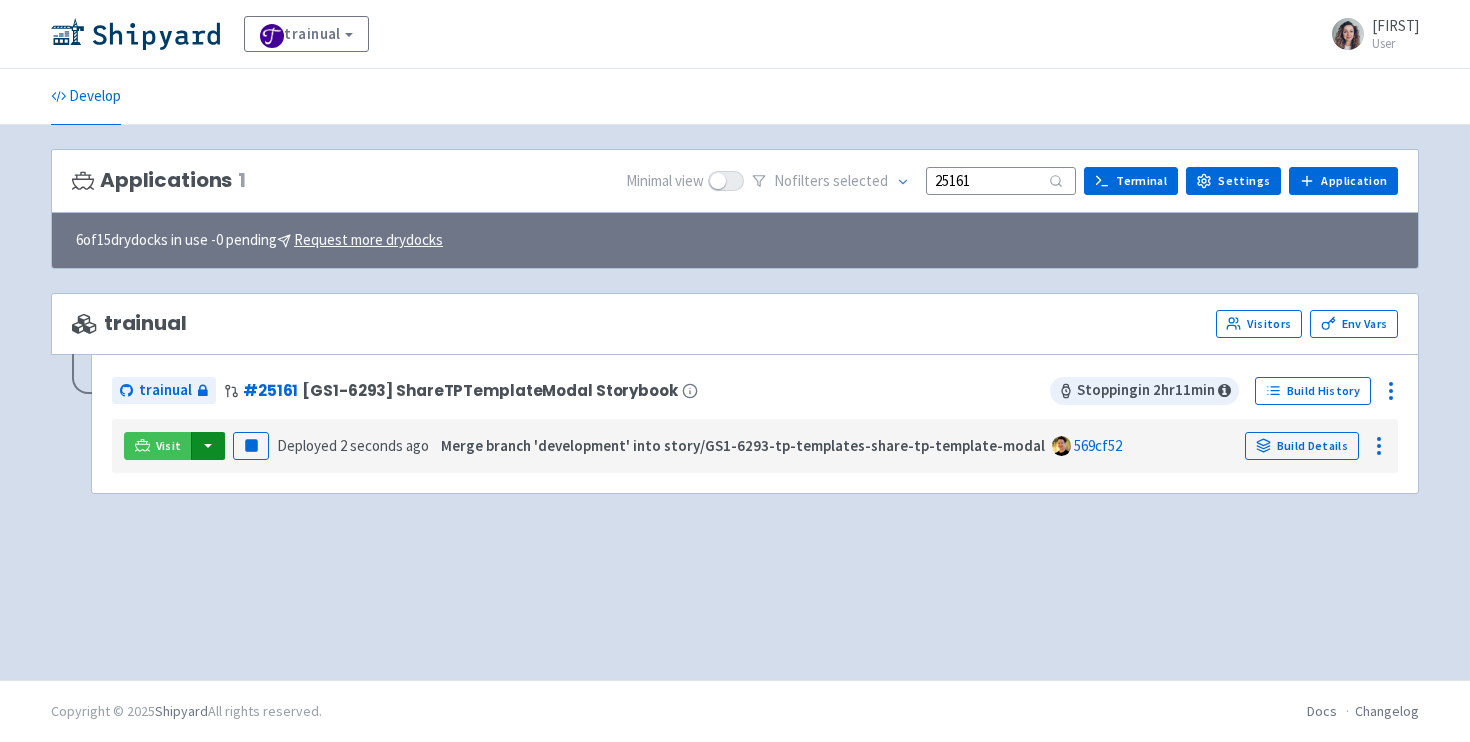 scroll, scrollTop: 0, scrollLeft: 0, axis: both 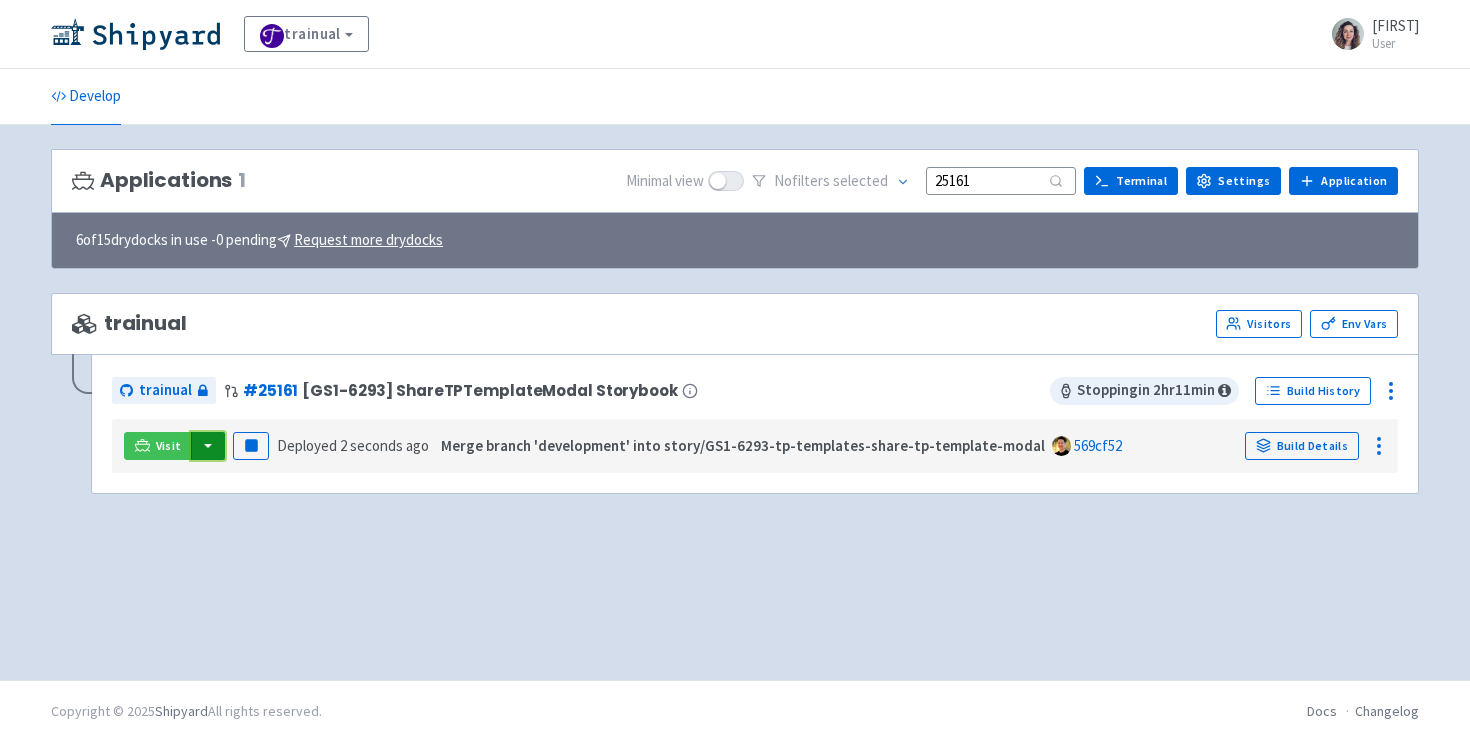 click at bounding box center (208, 446) 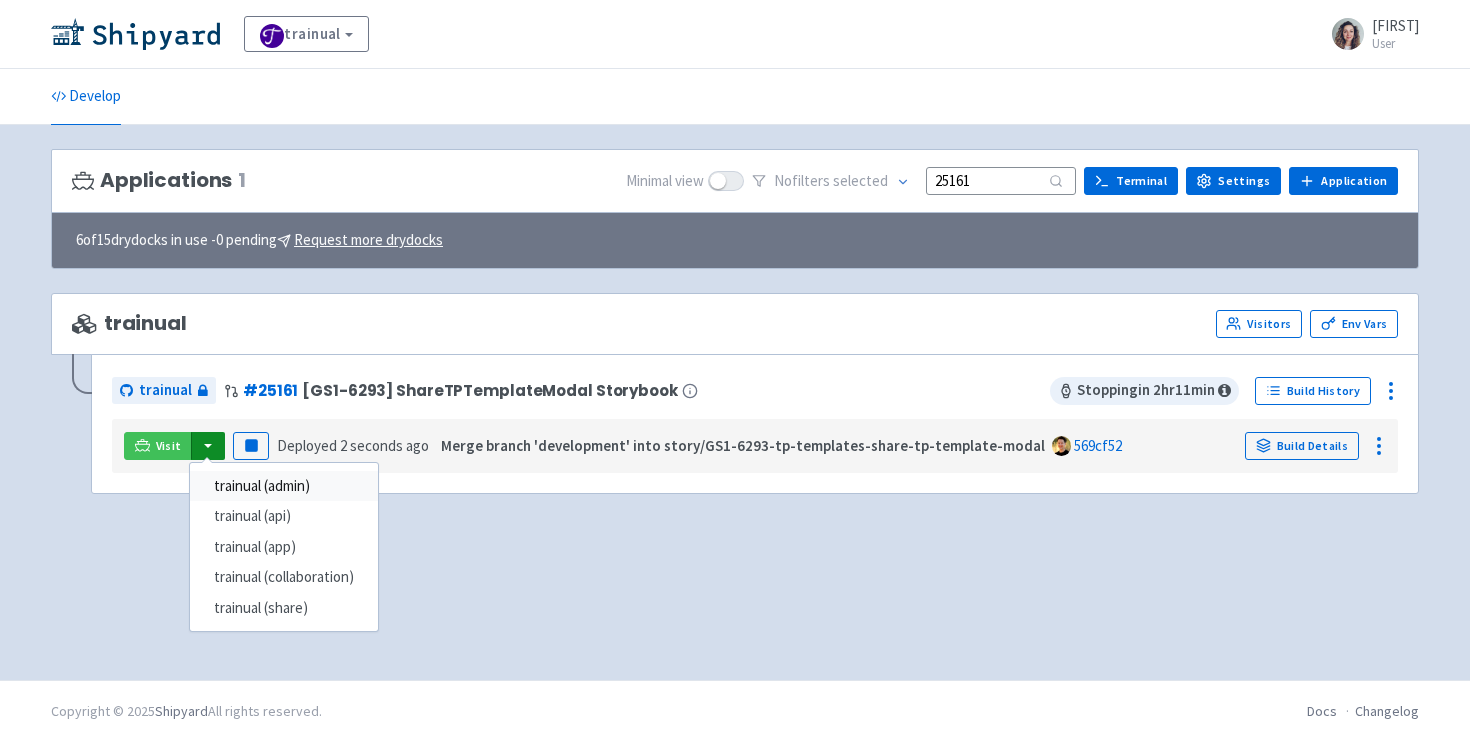 click on "trainual (admin)" at bounding box center [284, 486] 